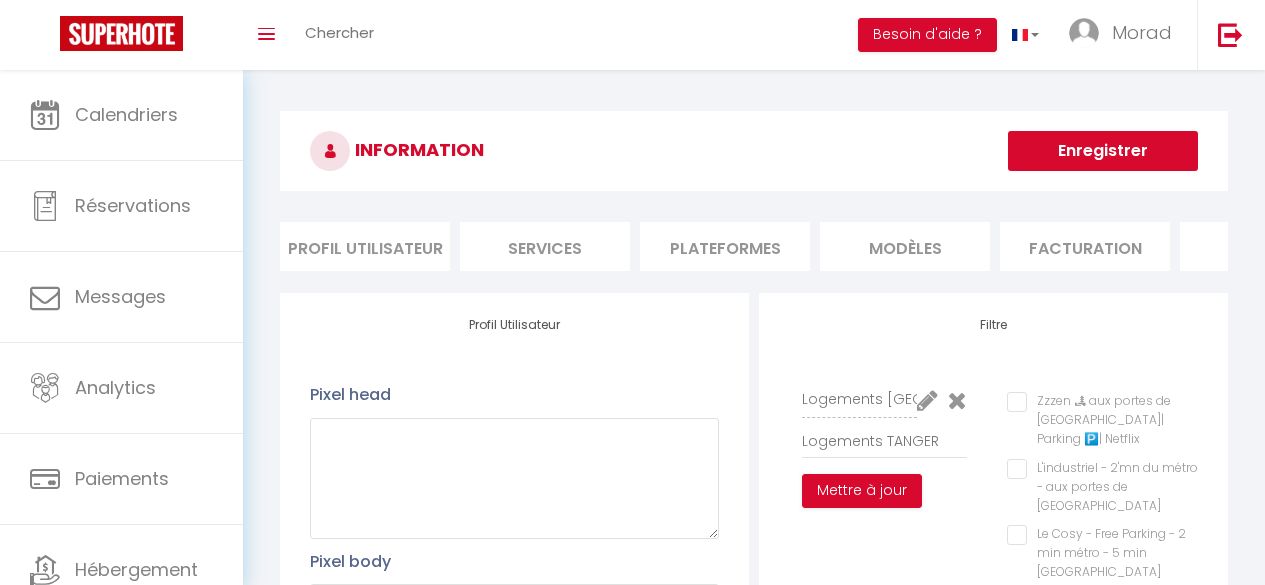 scroll, scrollTop: 0, scrollLeft: 0, axis: both 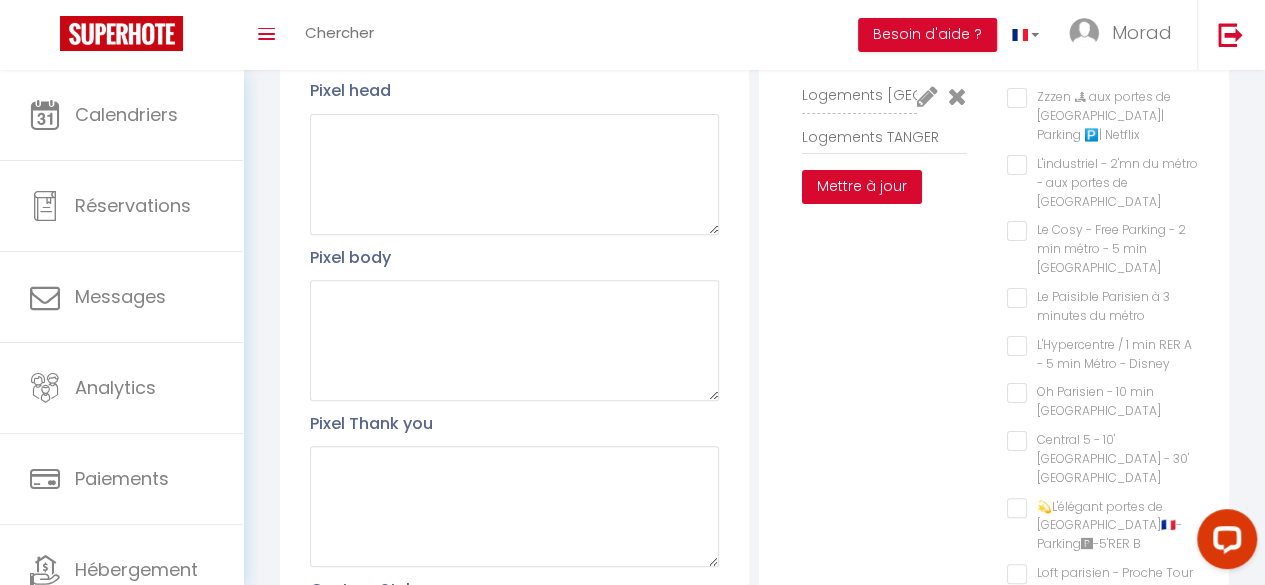 click on "Mettre à jour" at bounding box center (862, 187) 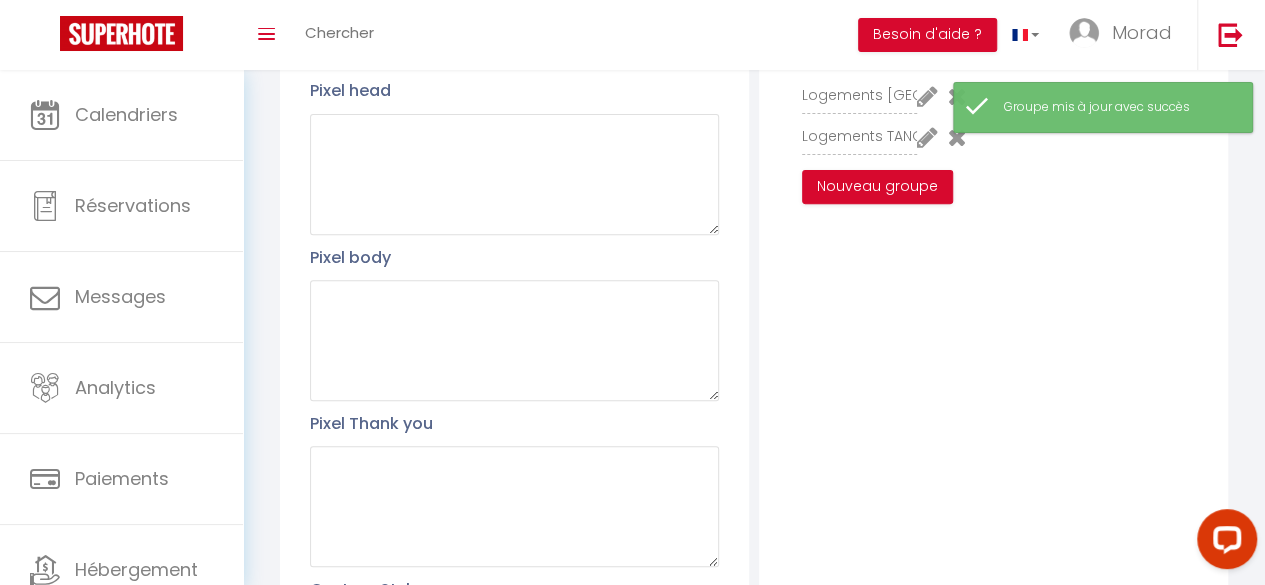 click at bounding box center [927, 137] 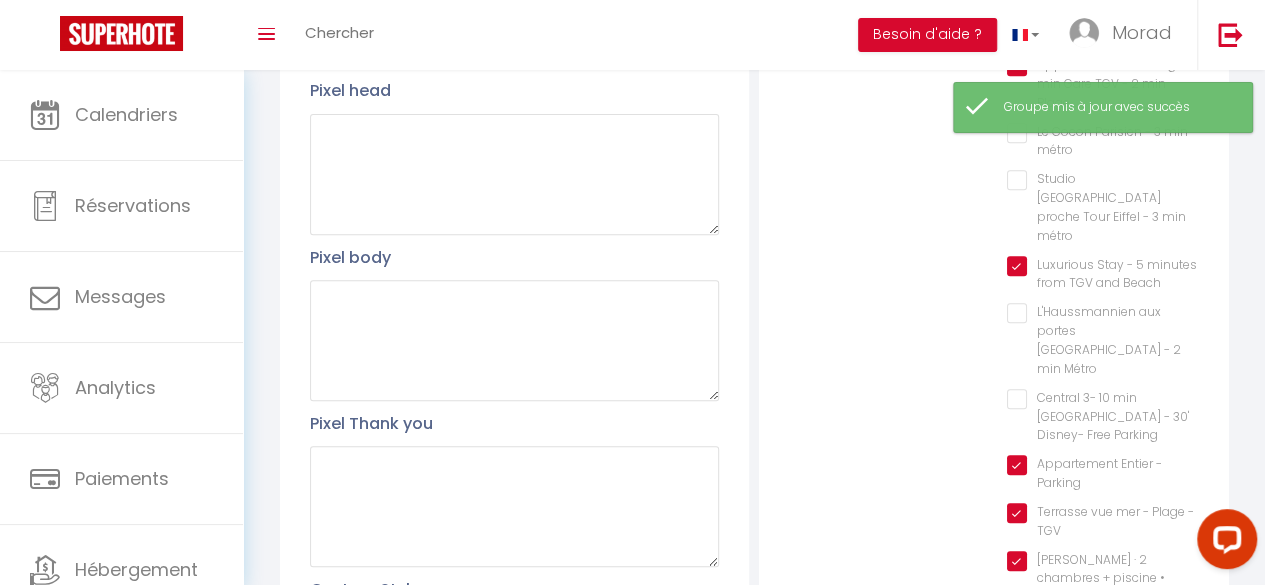 scroll, scrollTop: 680, scrollLeft: 0, axis: vertical 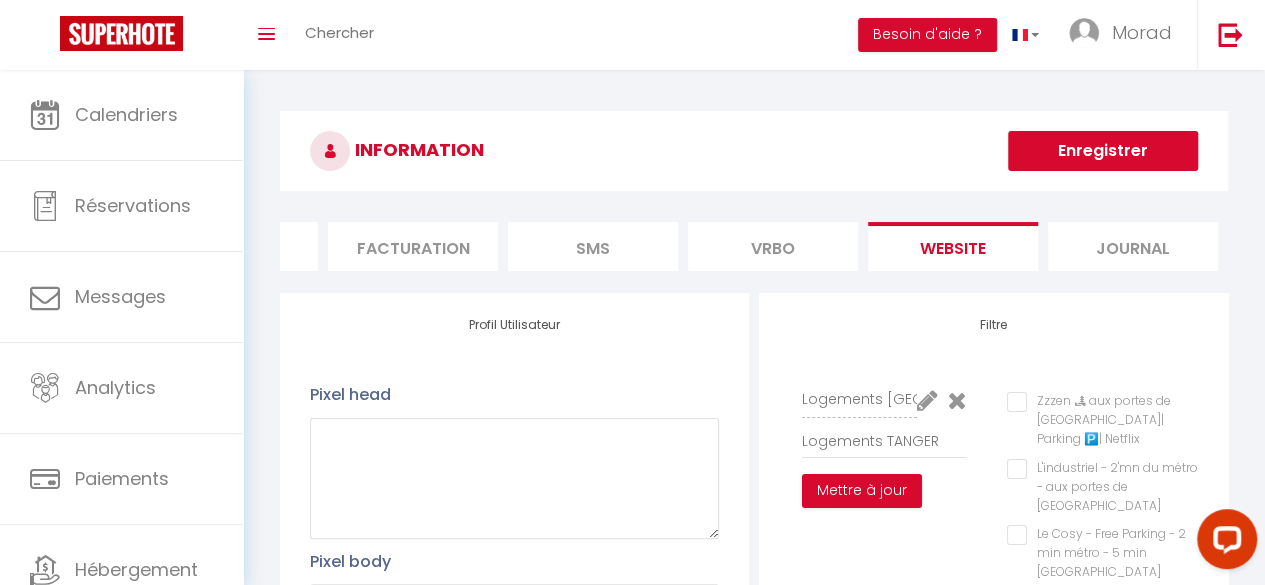 click on "Enregistrer" at bounding box center (1103, 151) 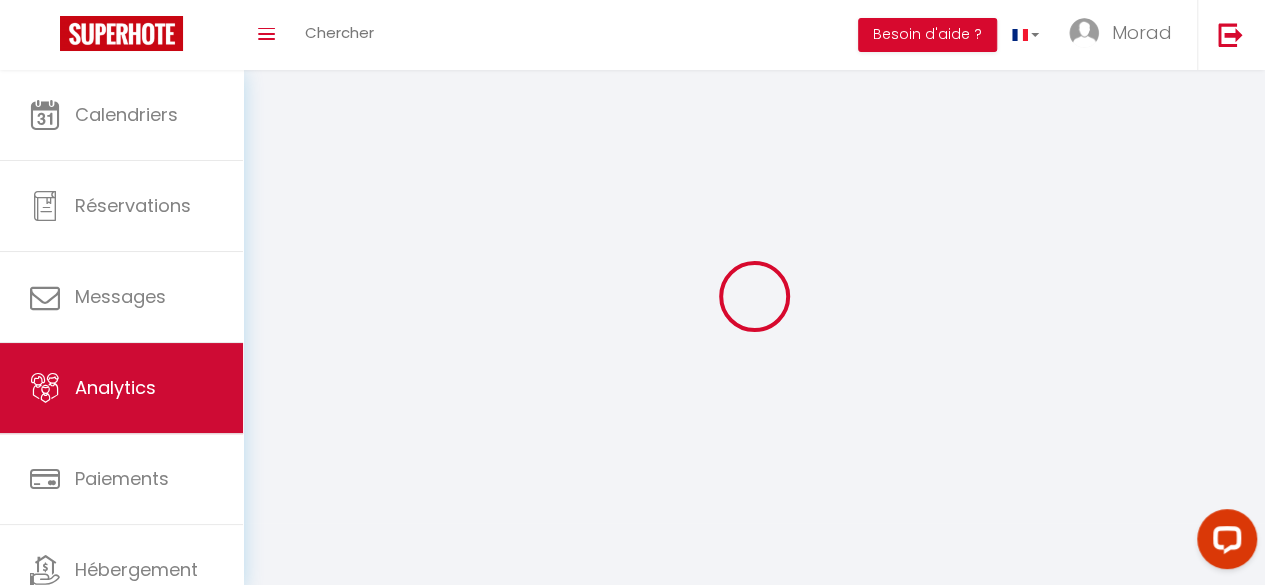 scroll, scrollTop: 116, scrollLeft: 0, axis: vertical 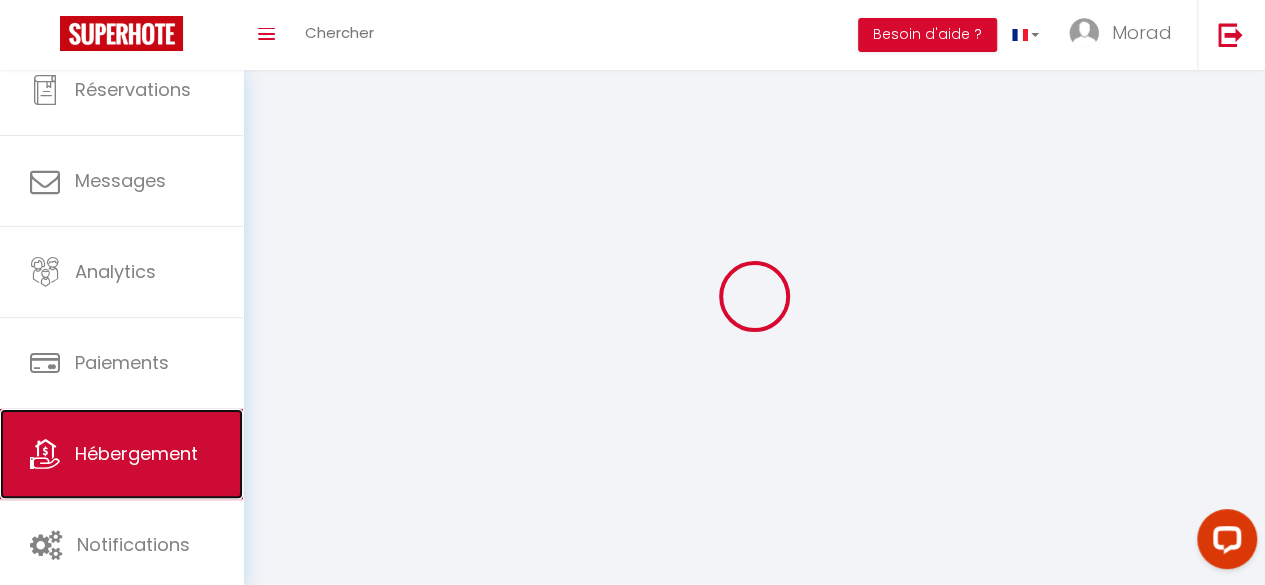 click on "Hébergement" at bounding box center [121, 454] 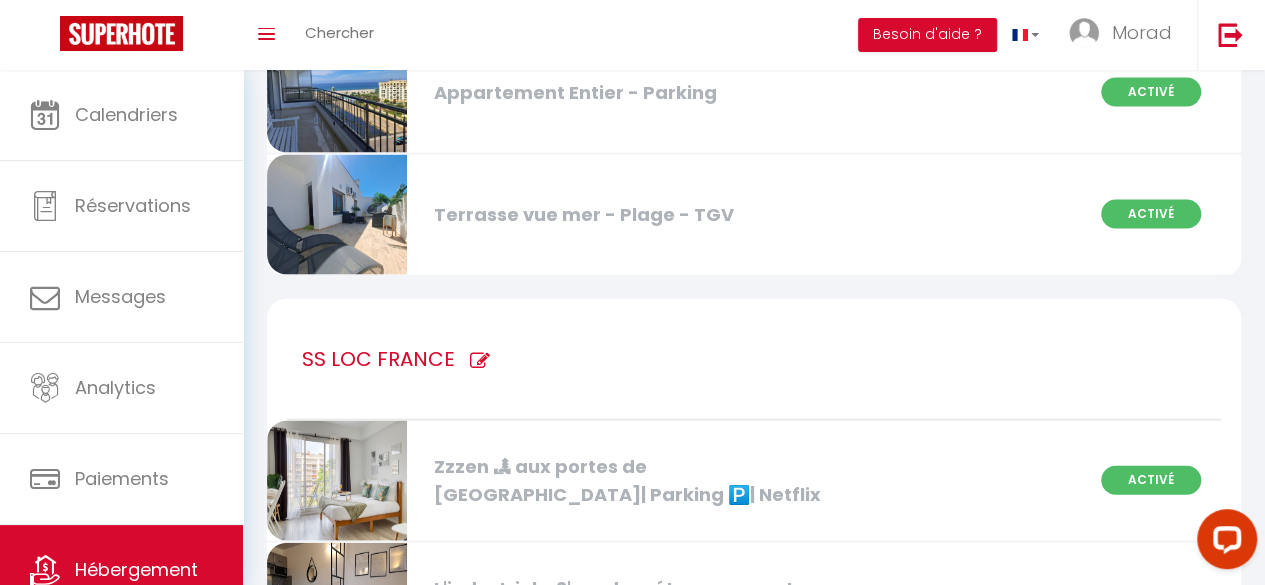 scroll, scrollTop: 1940, scrollLeft: 0, axis: vertical 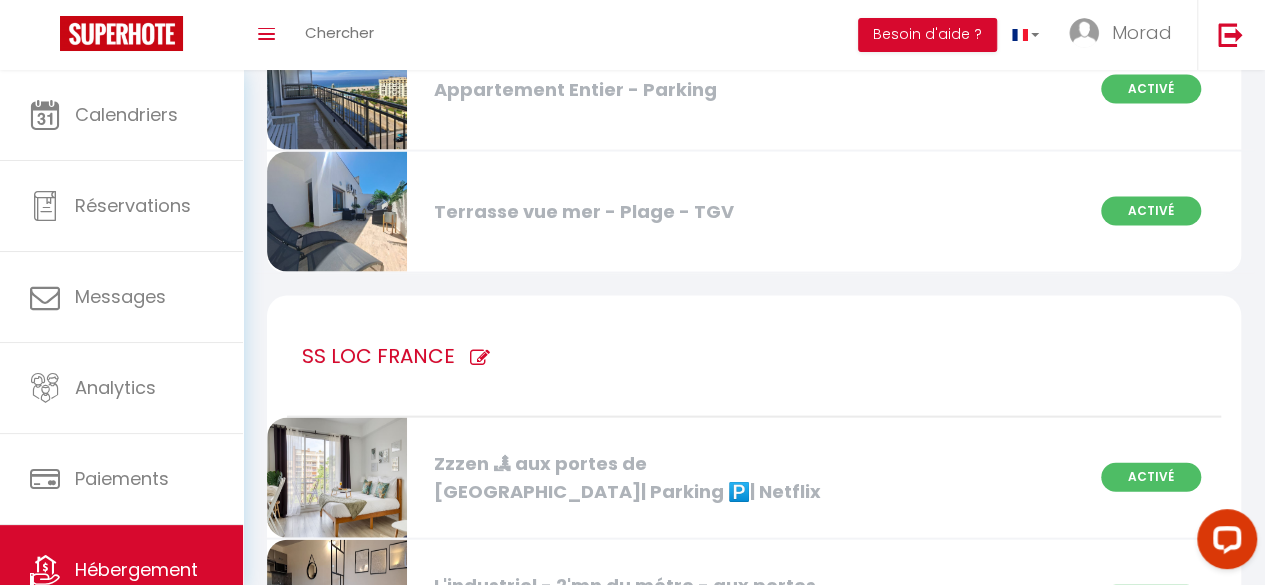 click on "Terrasse vue mer - Plage - TGV" at bounding box center (629, 212) 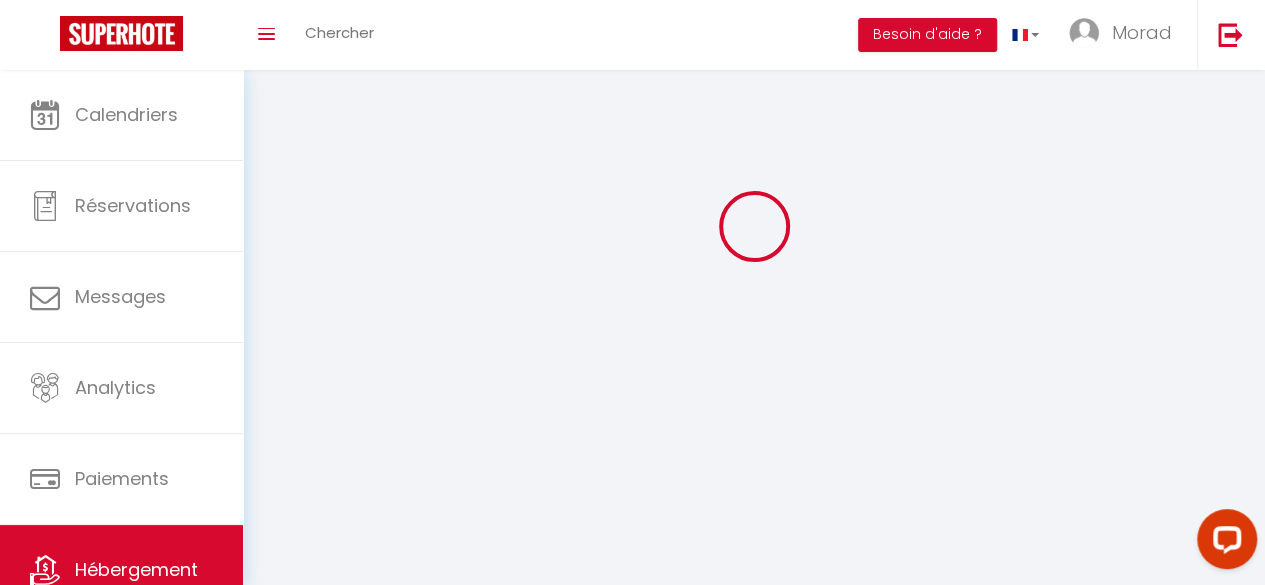 scroll, scrollTop: 0, scrollLeft: 0, axis: both 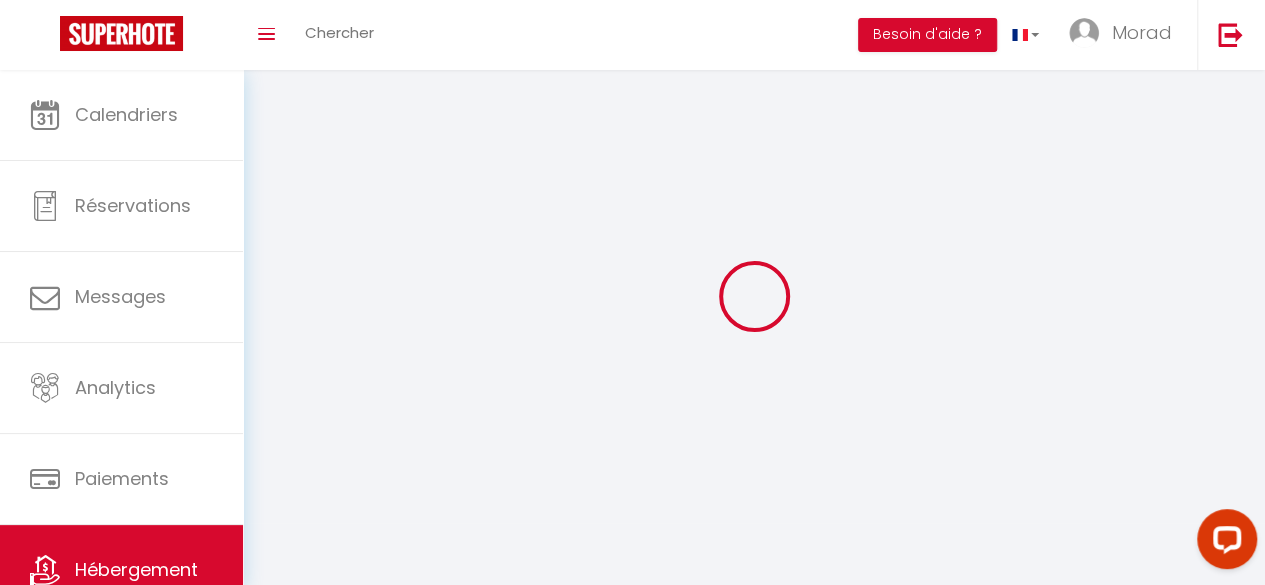 select on "1" 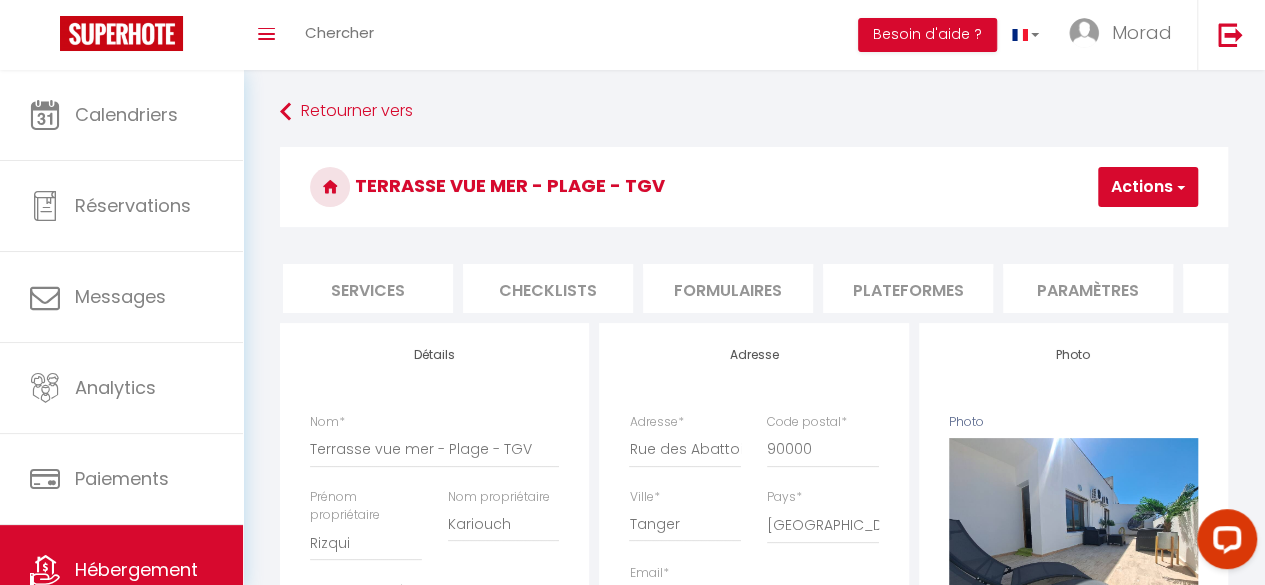 select 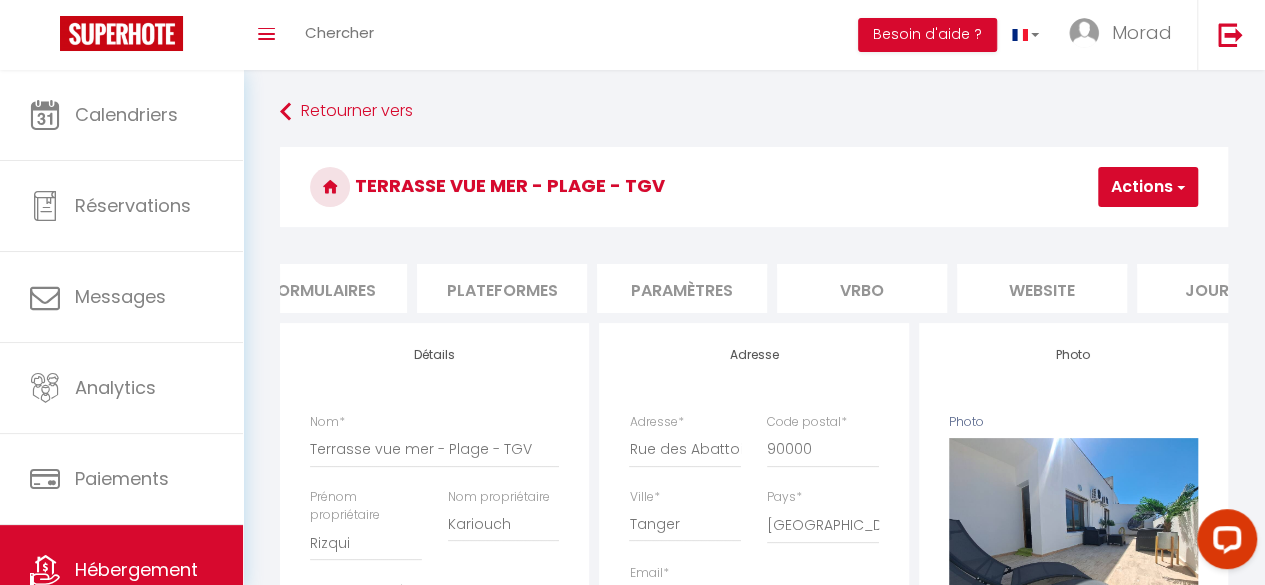 scroll, scrollTop: 0, scrollLeft: 1032, axis: horizontal 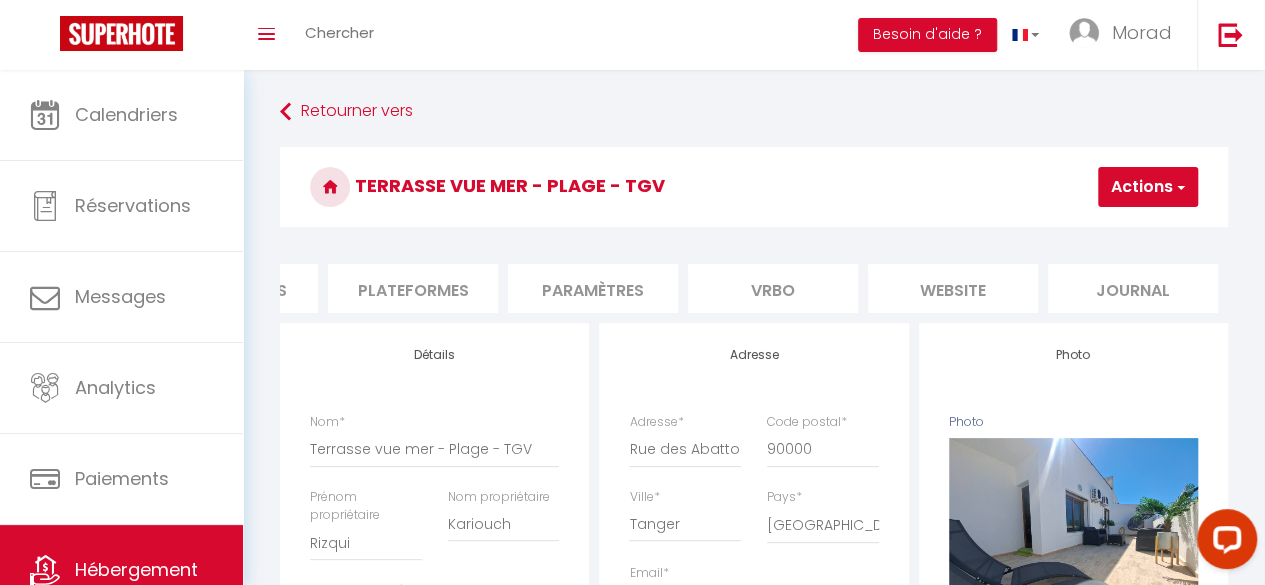 click on "website" at bounding box center [953, 288] 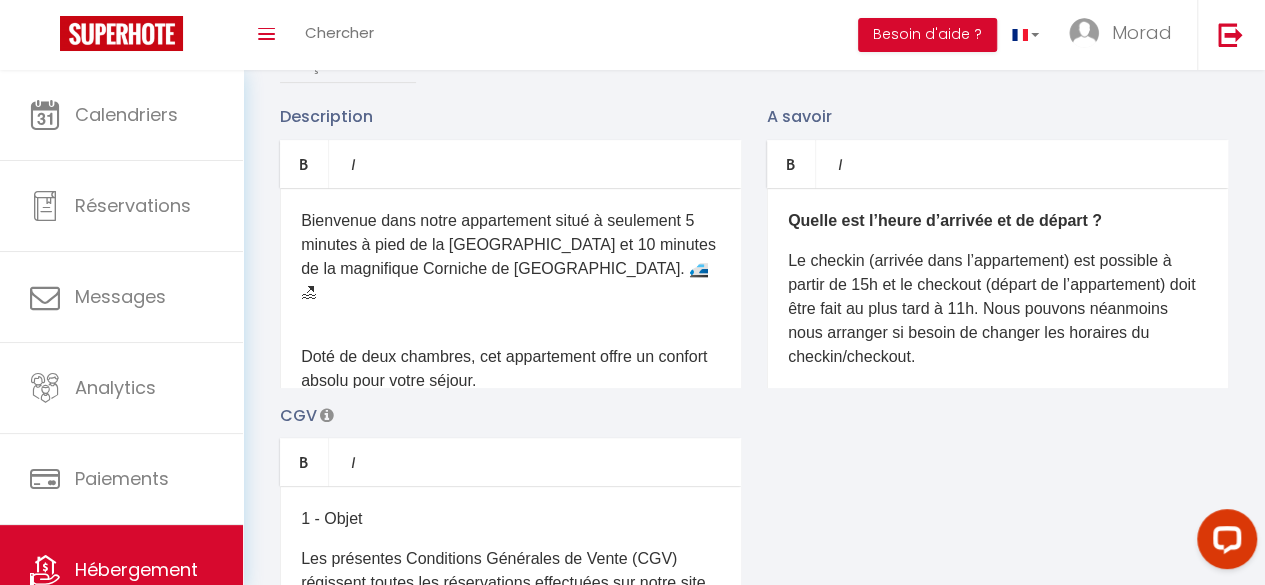 scroll, scrollTop: 0, scrollLeft: 0, axis: both 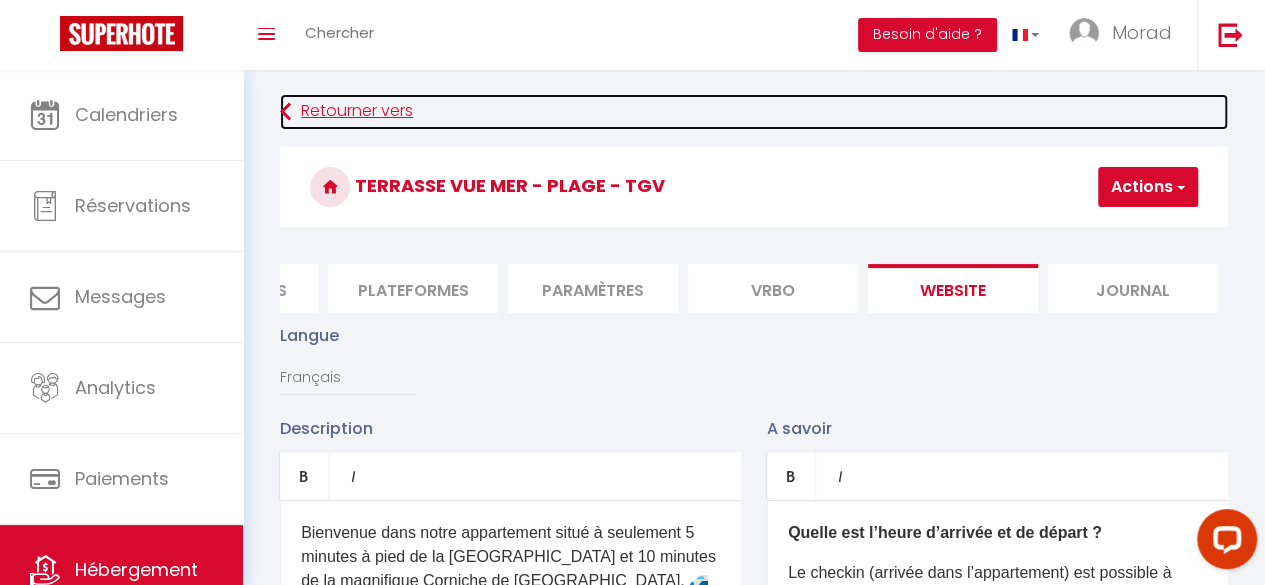 click on "Retourner vers" at bounding box center (754, 112) 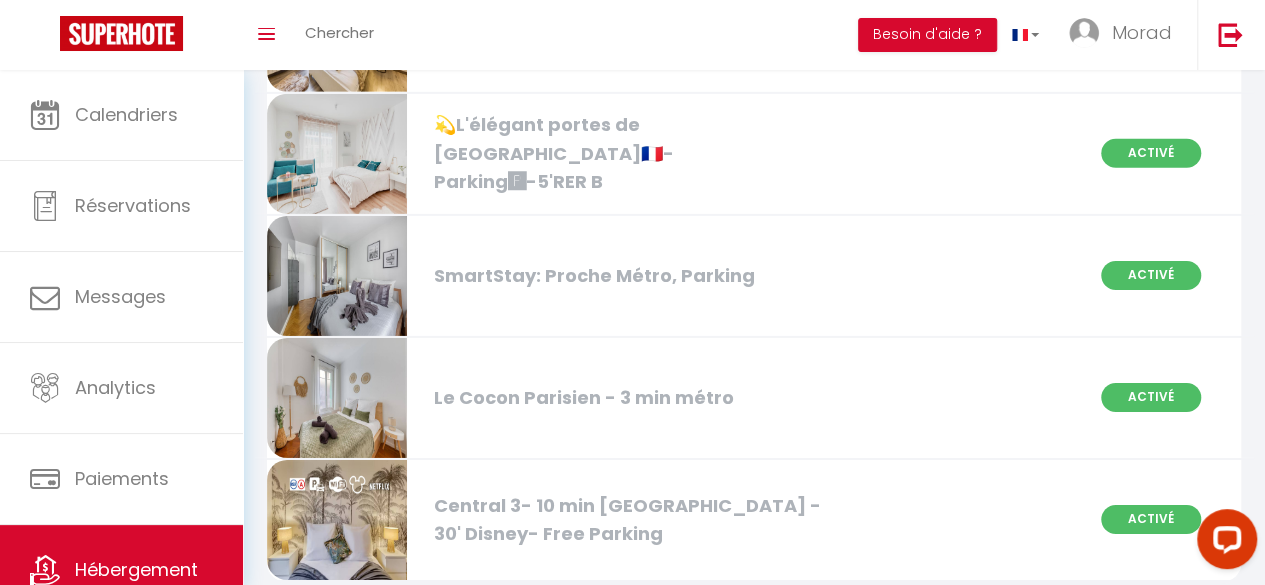 scroll, scrollTop: 3160, scrollLeft: 0, axis: vertical 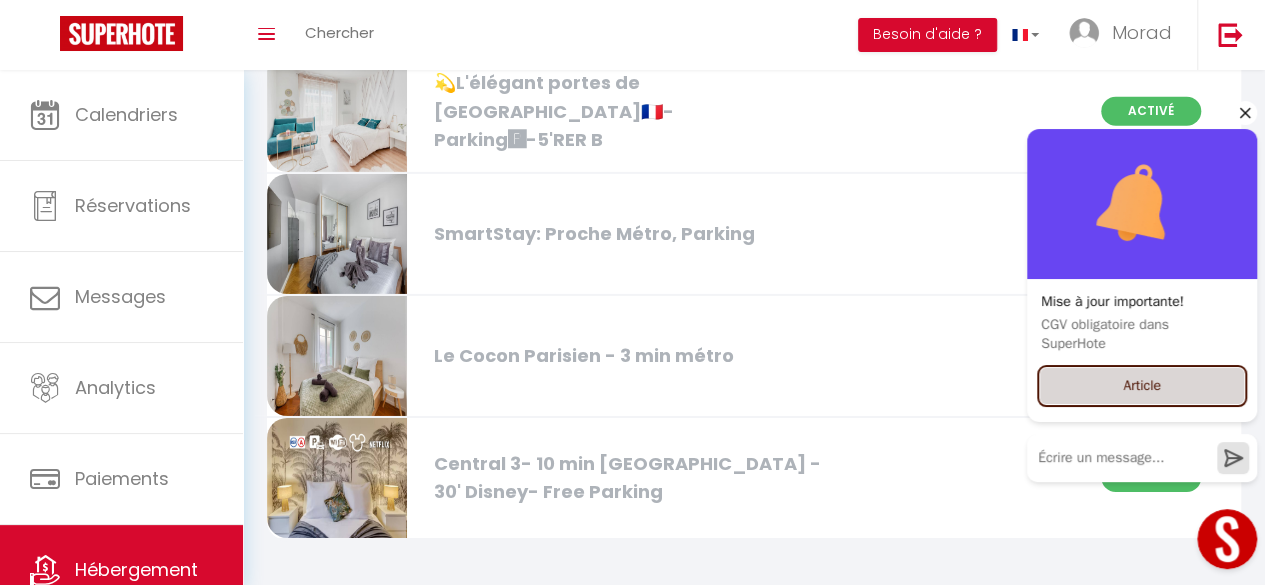click on "Article" at bounding box center (1142, 386) 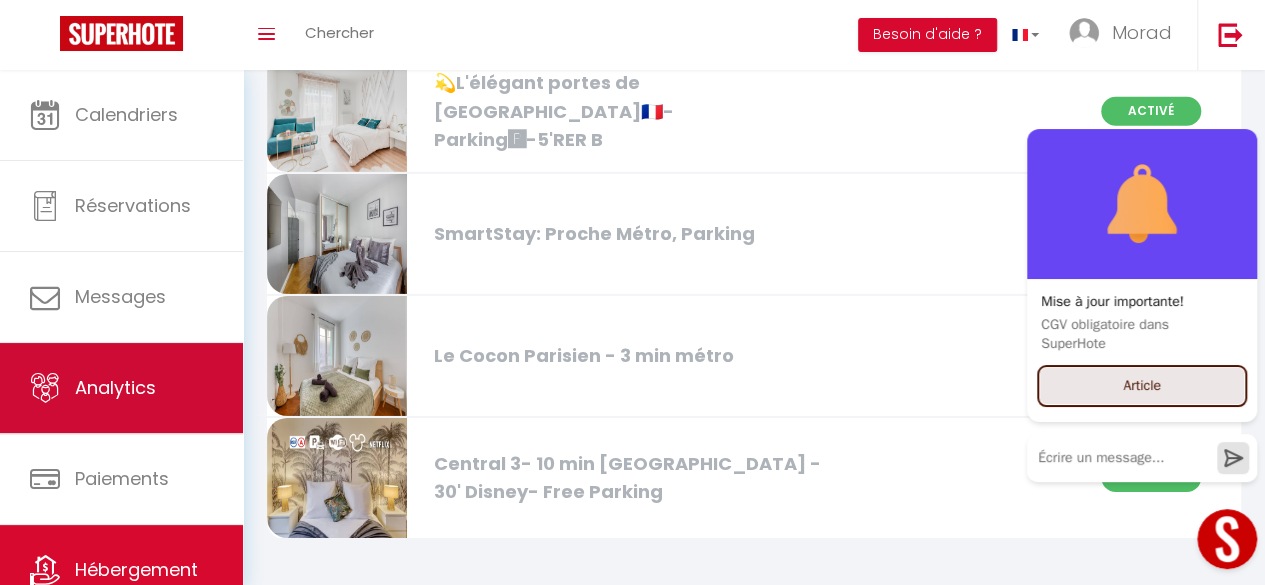 scroll, scrollTop: 115, scrollLeft: 0, axis: vertical 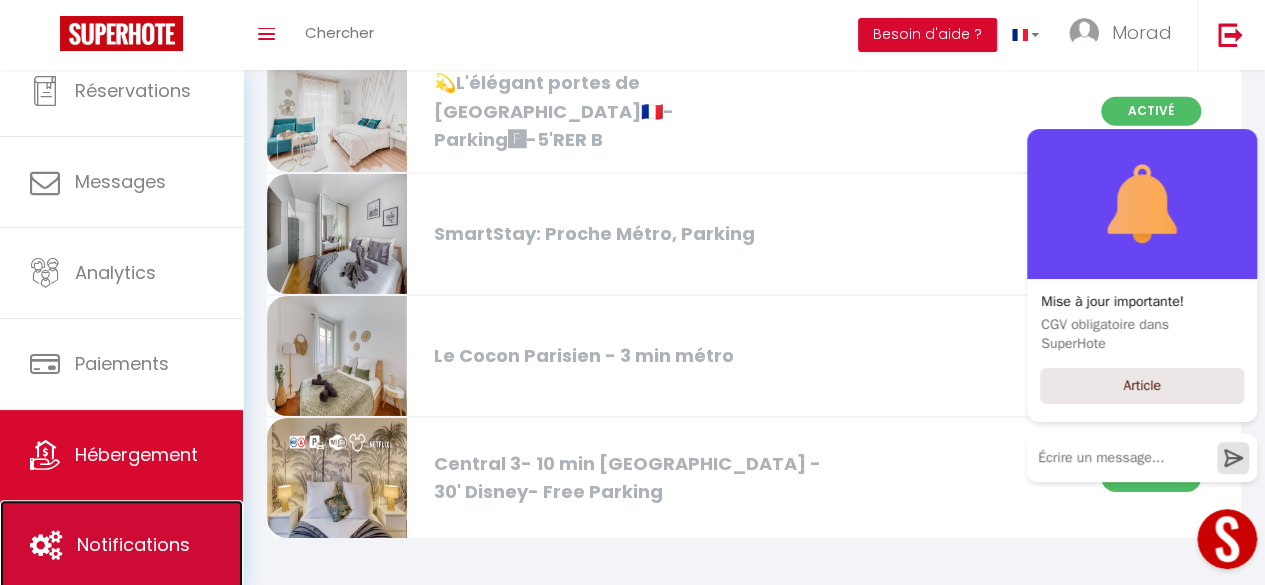 click on "Notifications" at bounding box center [133, 544] 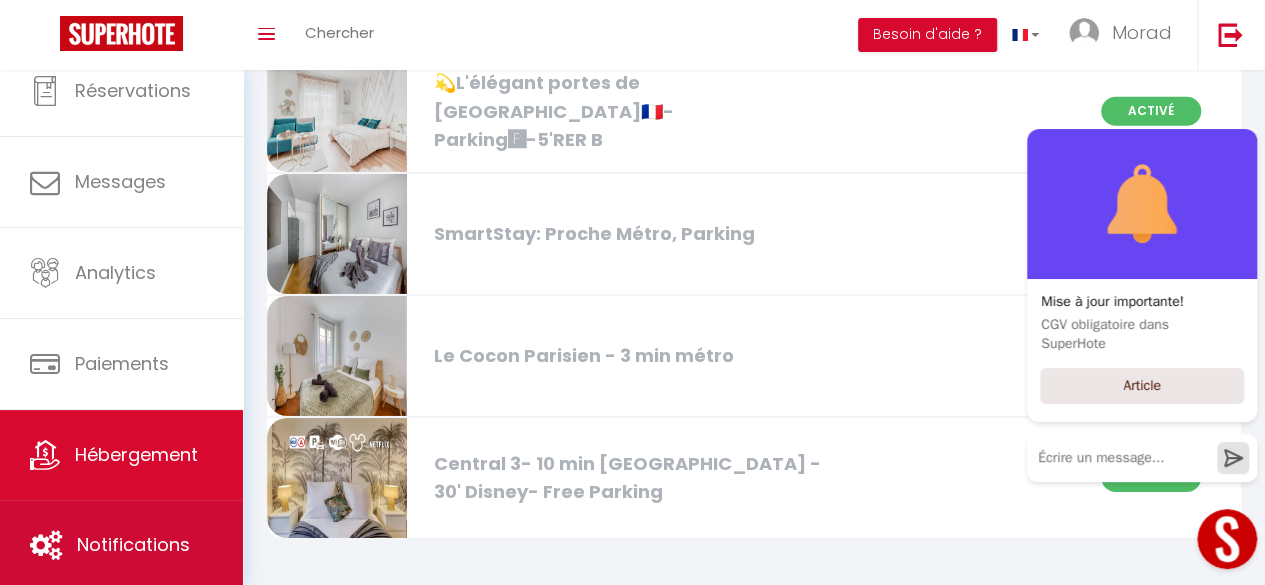 scroll, scrollTop: 0, scrollLeft: 0, axis: both 